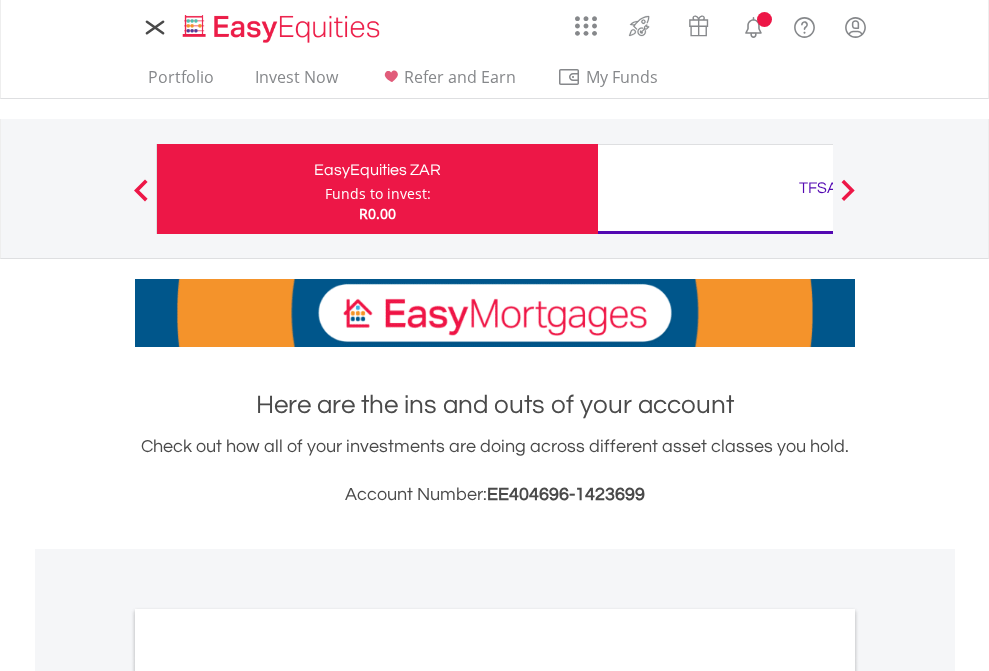 scroll, scrollTop: 0, scrollLeft: 0, axis: both 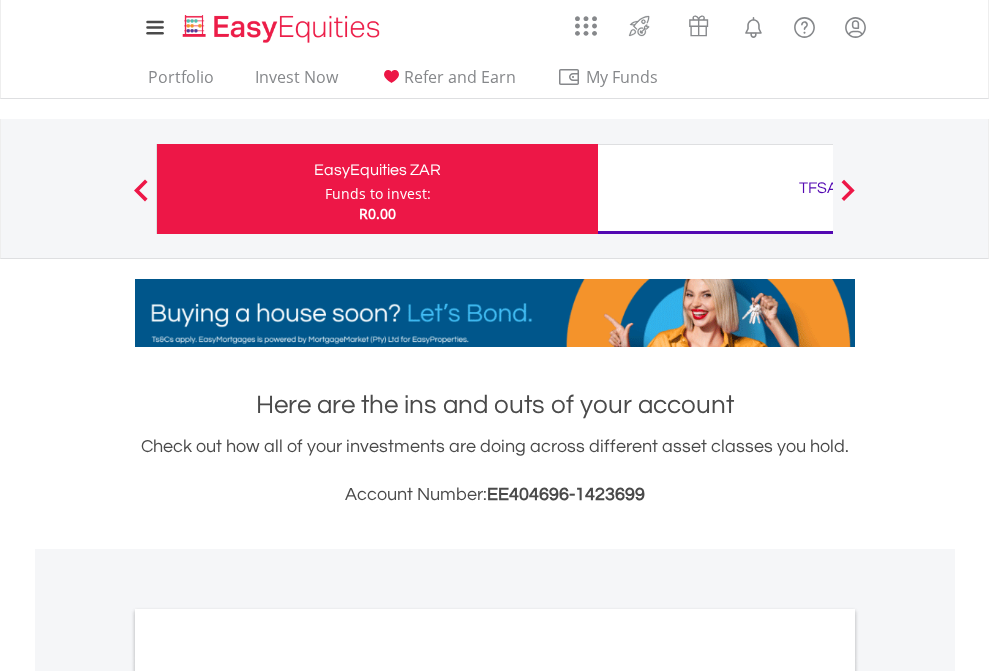 click on "Funds to invest:" at bounding box center [378, 194] 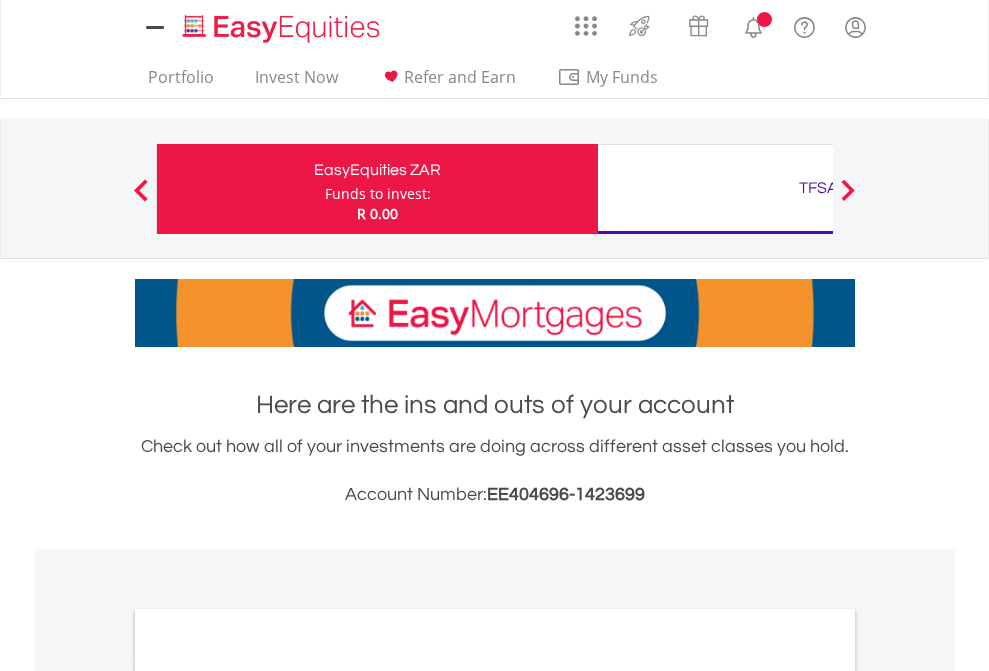 scroll, scrollTop: 0, scrollLeft: 0, axis: both 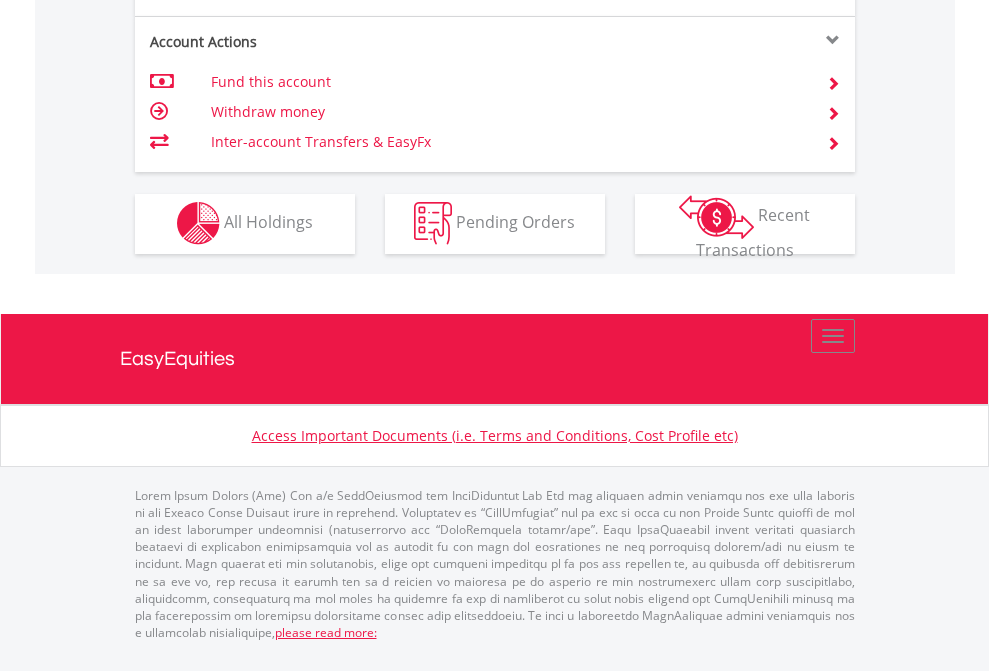 click on "Investment types" at bounding box center (706, -353) 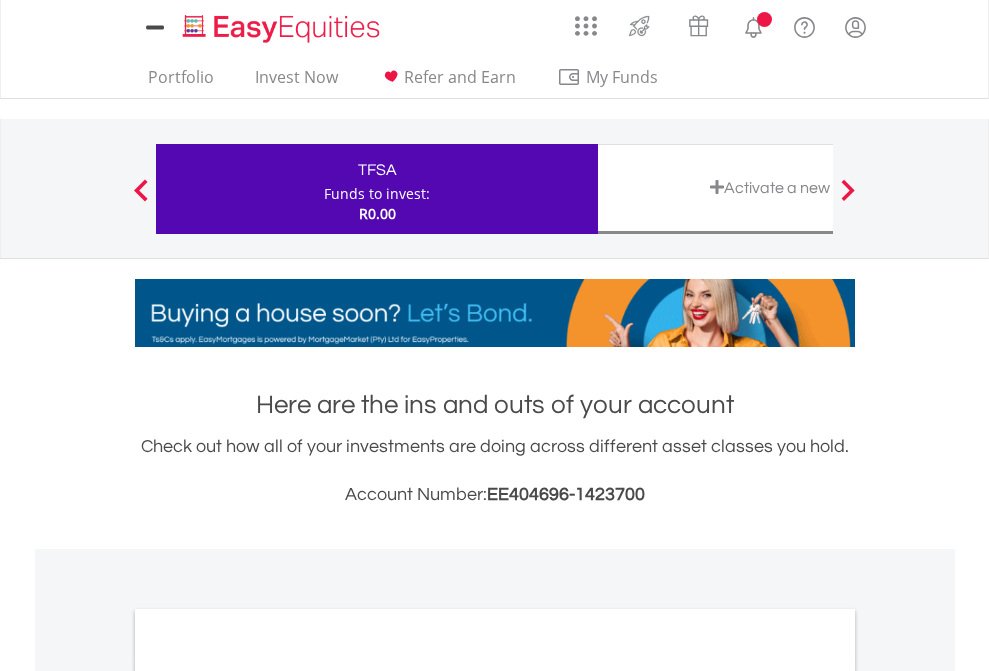 scroll, scrollTop: 0, scrollLeft: 0, axis: both 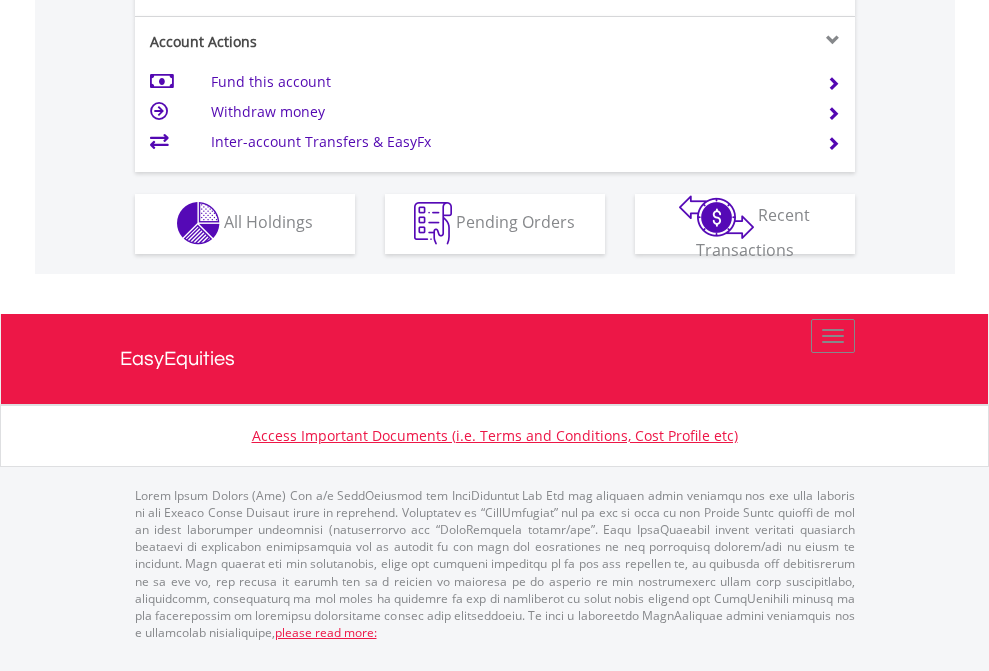 click on "Investment types" at bounding box center (706, -353) 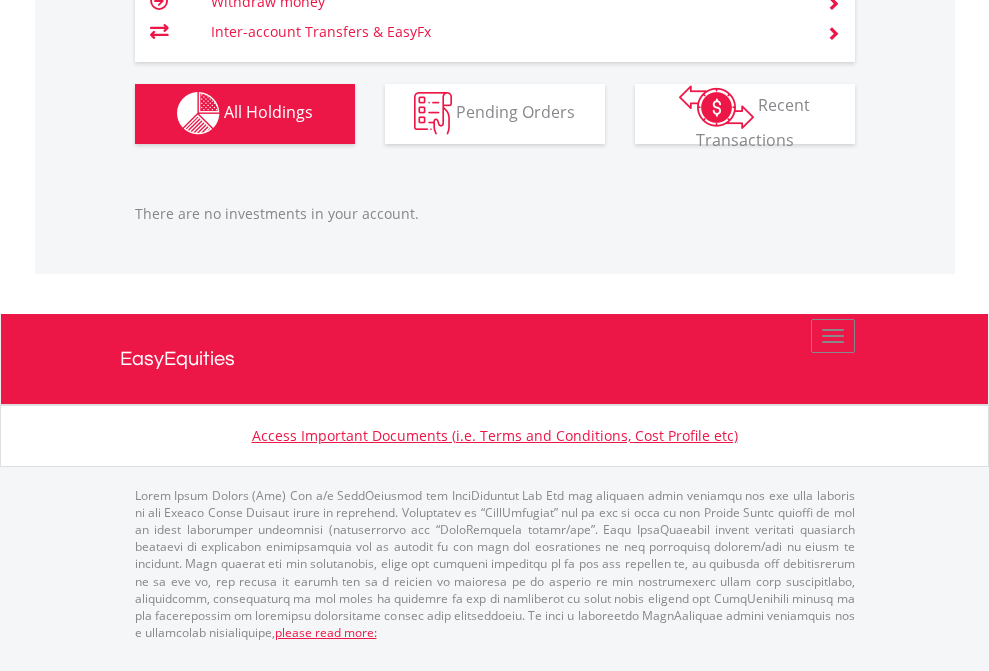 scroll, scrollTop: 1980, scrollLeft: 0, axis: vertical 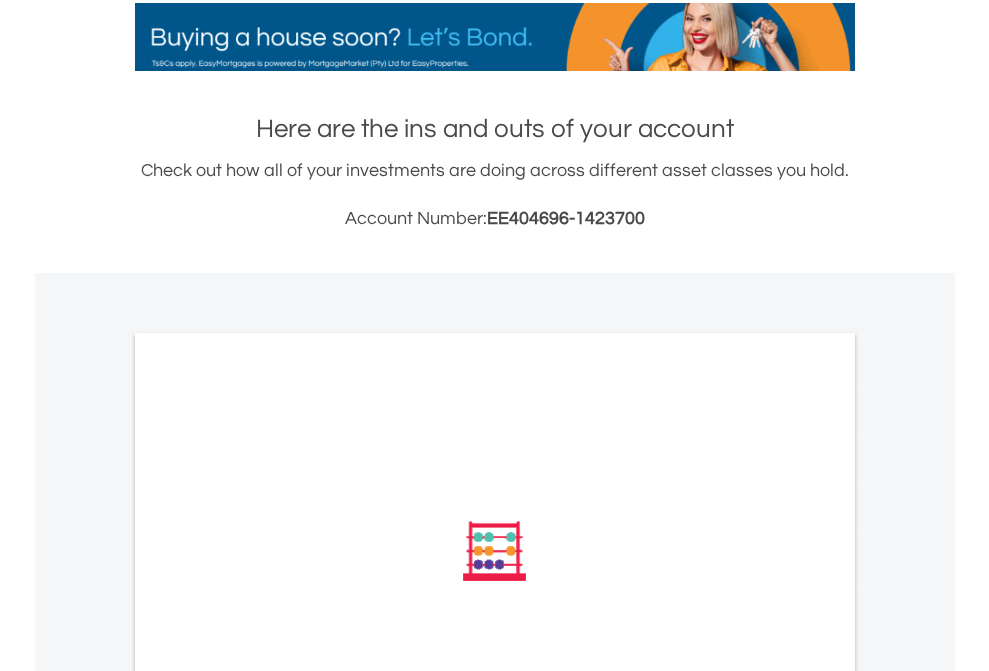 click on "All Holdings" at bounding box center (268, 820) 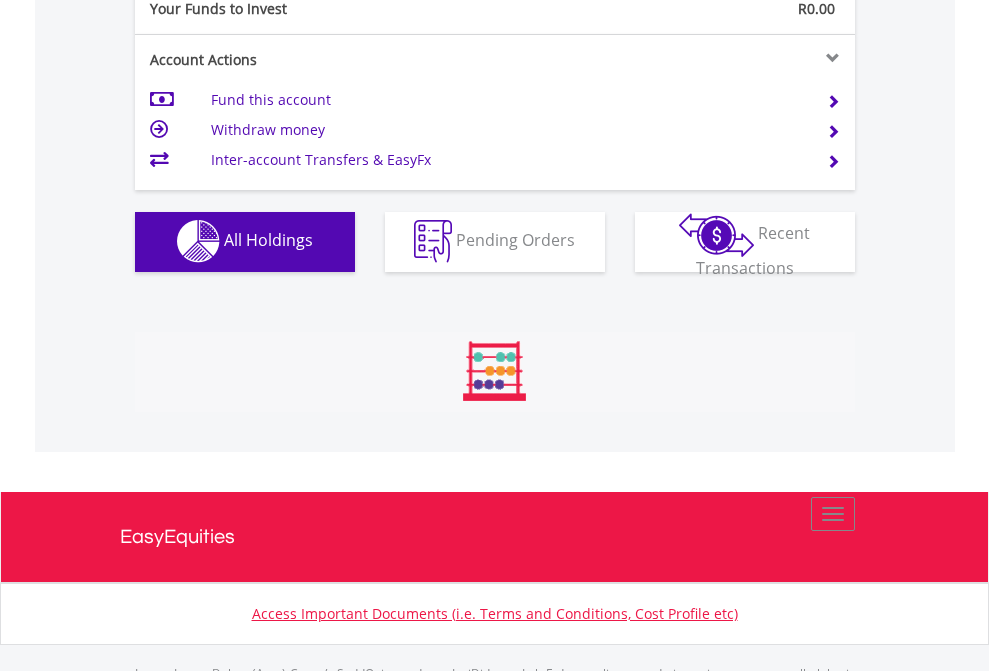 scroll, scrollTop: 999808, scrollLeft: 999687, axis: both 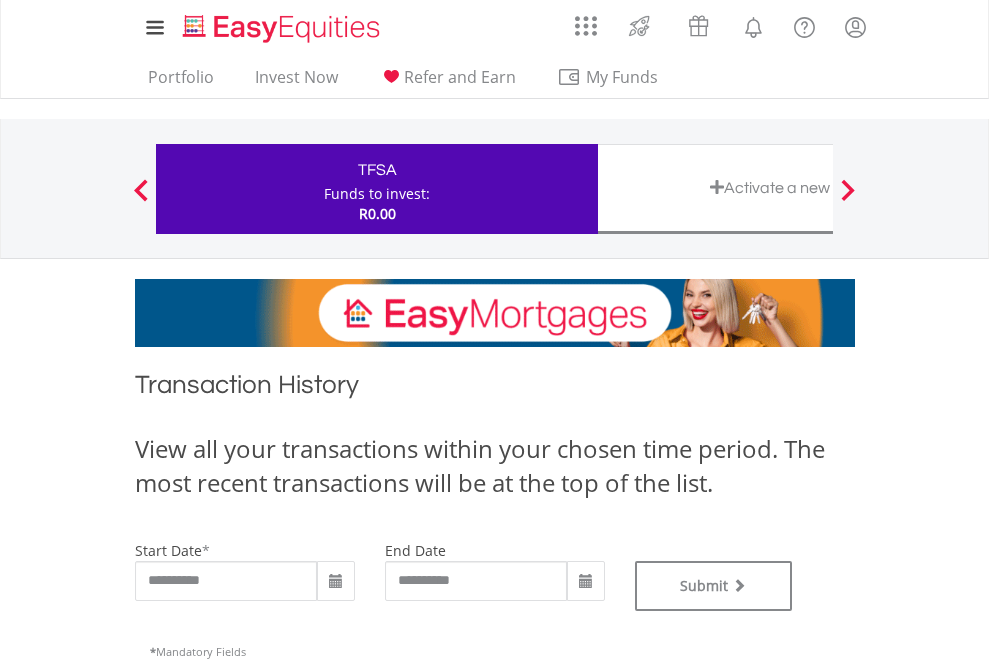 type on "**********" 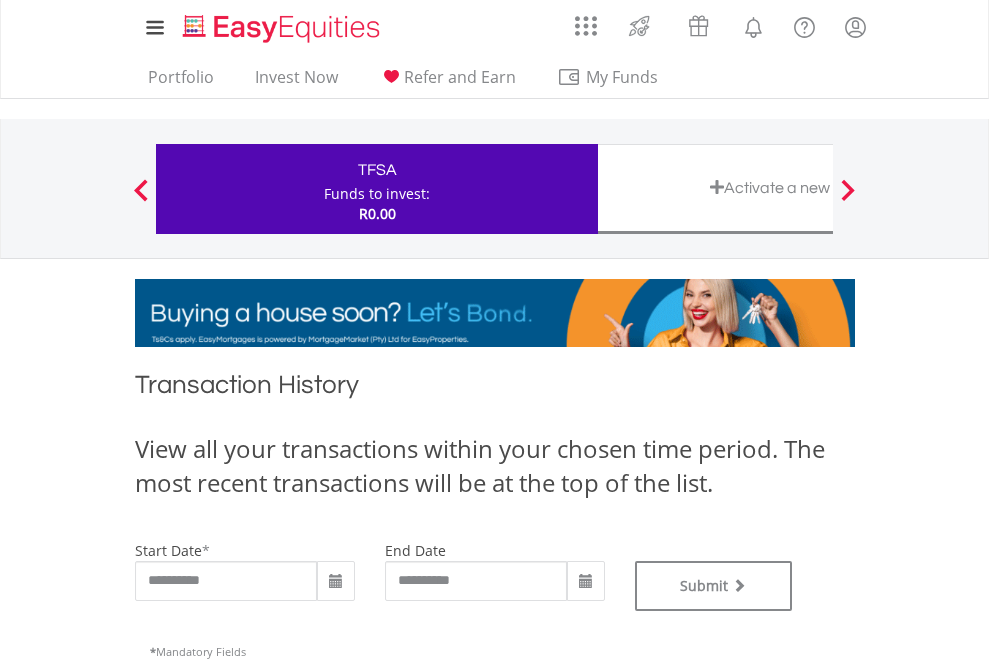 type on "**********" 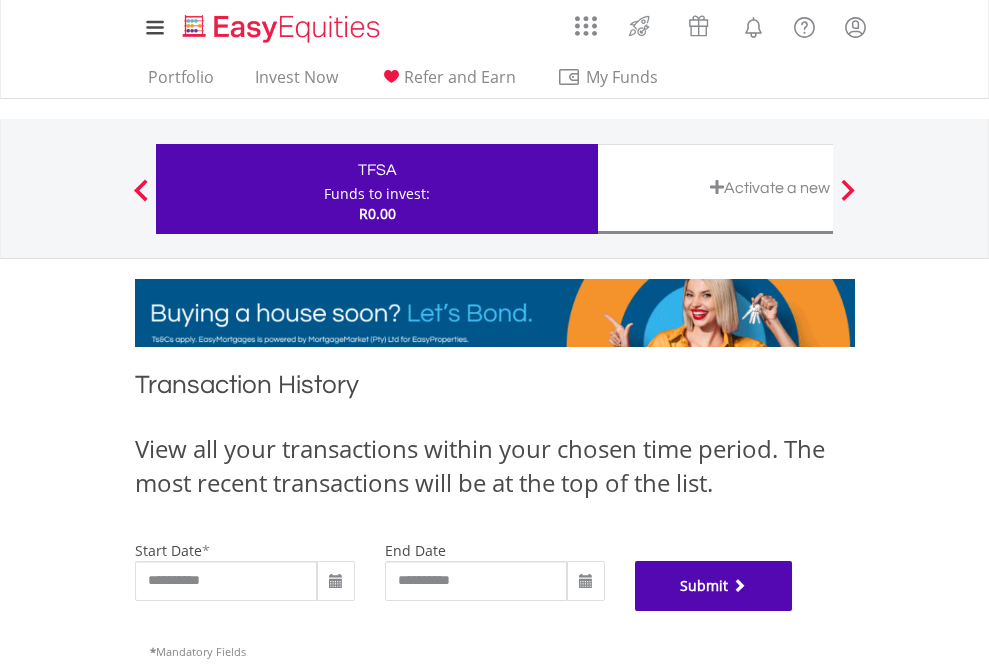 click on "Submit" at bounding box center (714, 586) 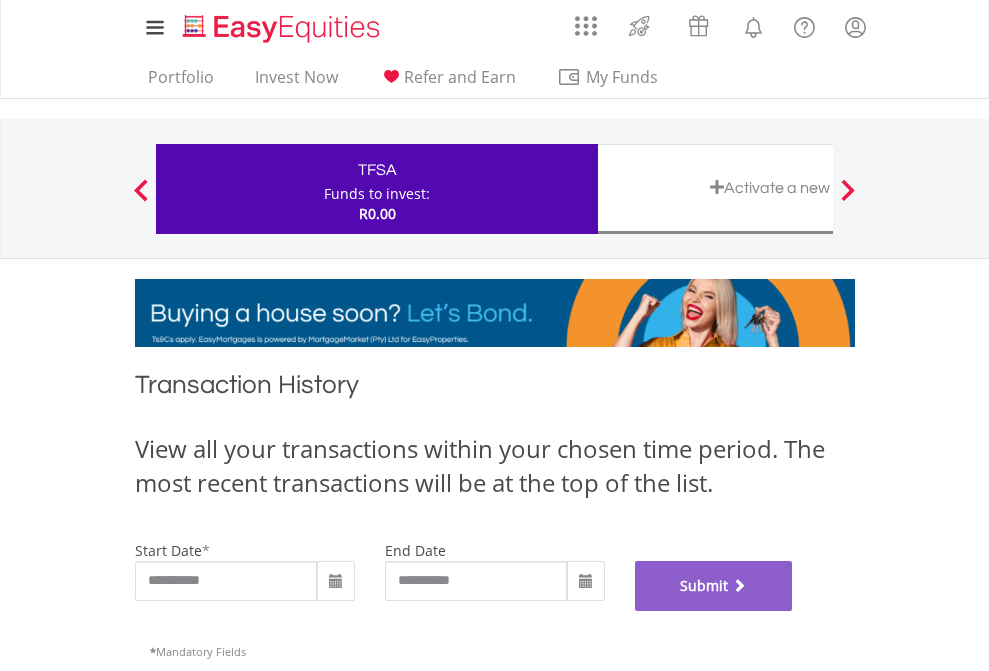 scroll, scrollTop: 811, scrollLeft: 0, axis: vertical 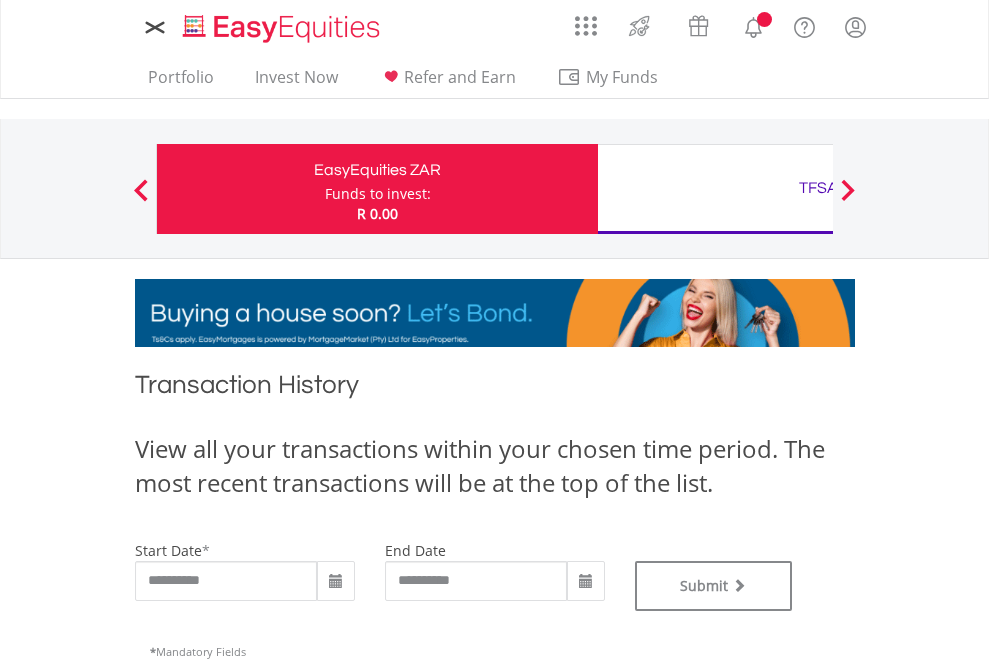 click on "TFSA" at bounding box center (818, 188) 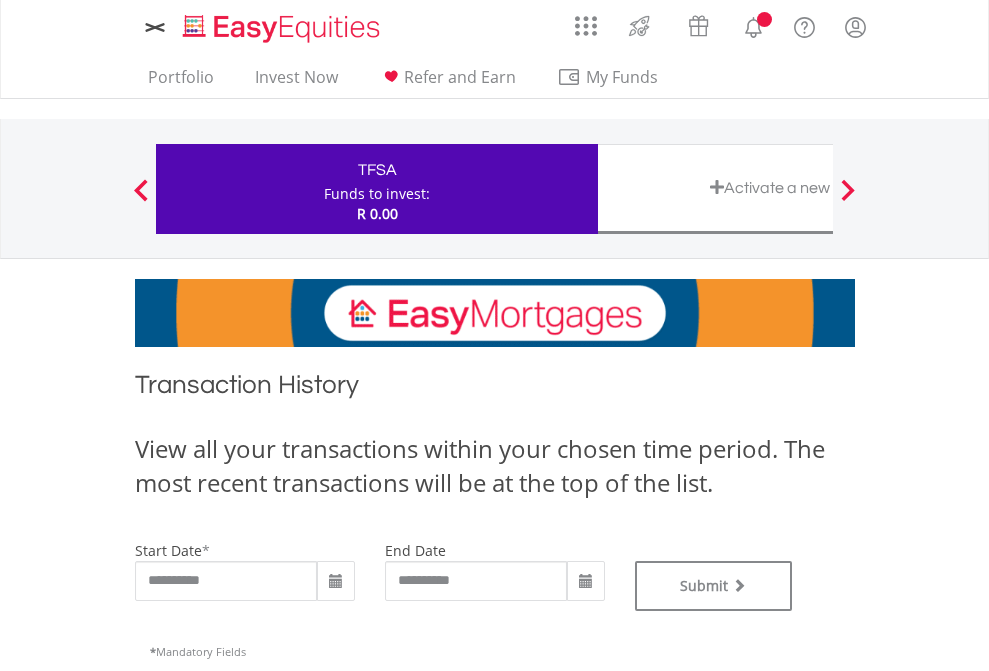 type on "**********" 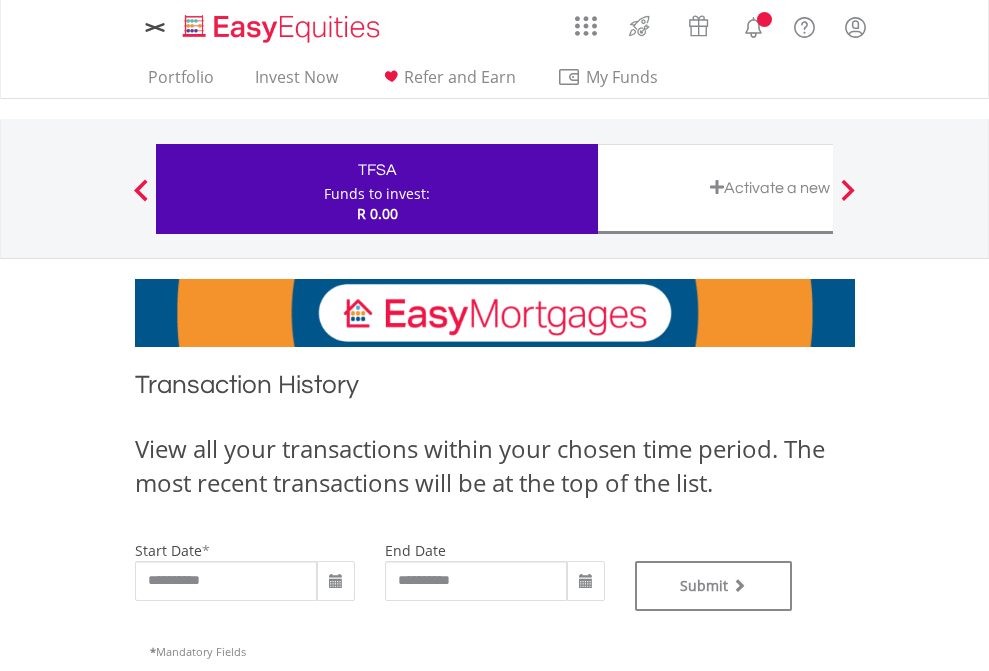 scroll, scrollTop: 0, scrollLeft: 0, axis: both 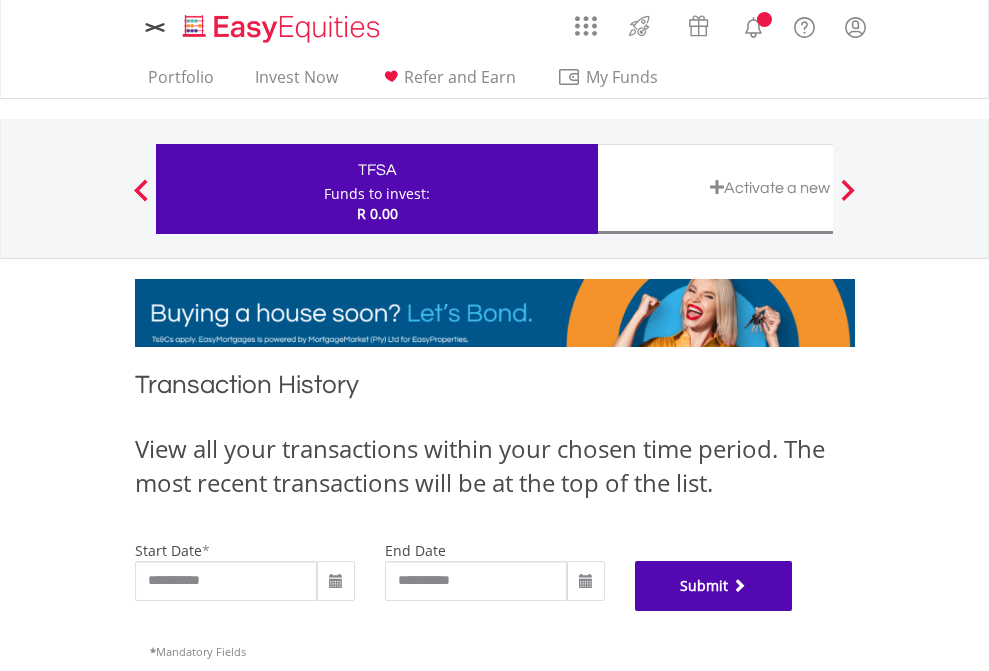click on "Submit" at bounding box center [714, 586] 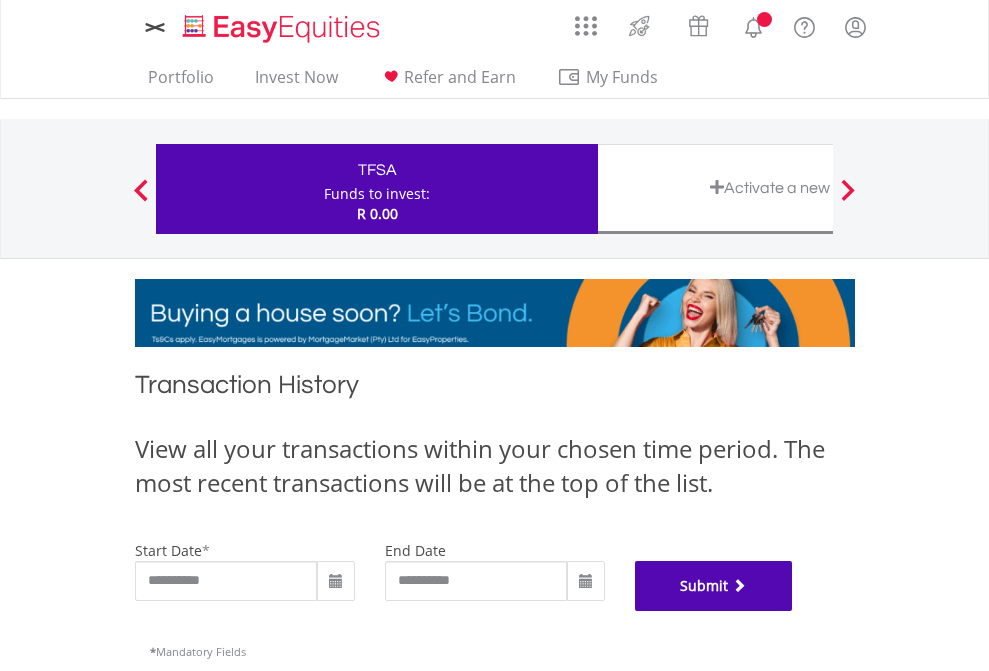 scroll, scrollTop: 811, scrollLeft: 0, axis: vertical 